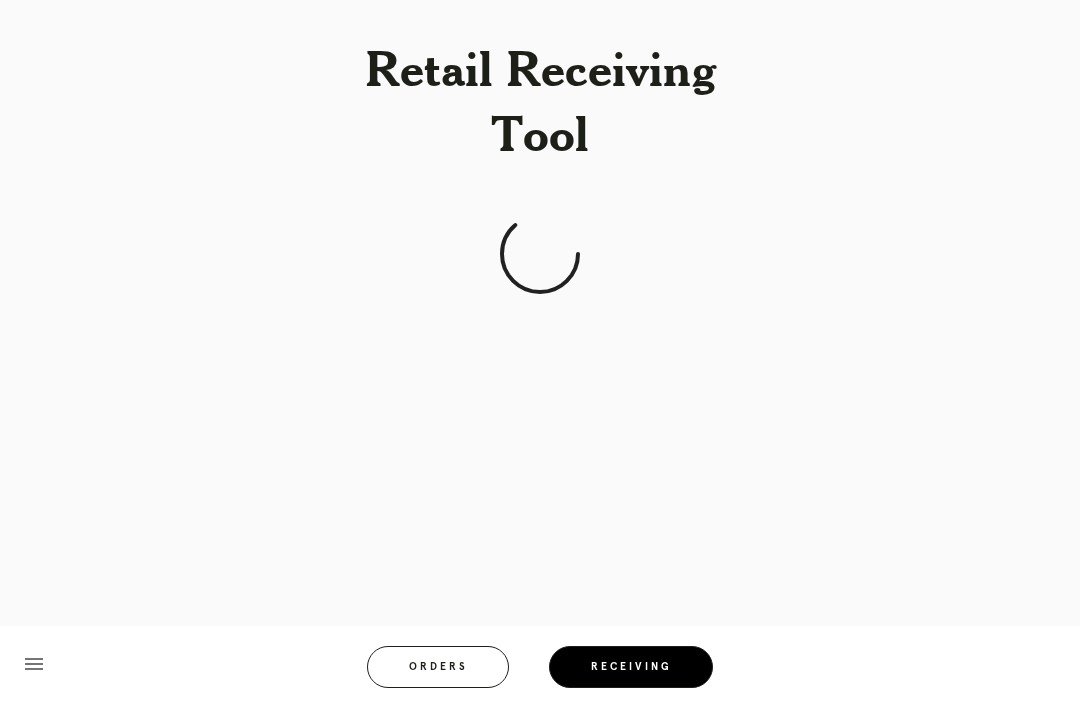 scroll, scrollTop: 64, scrollLeft: 0, axis: vertical 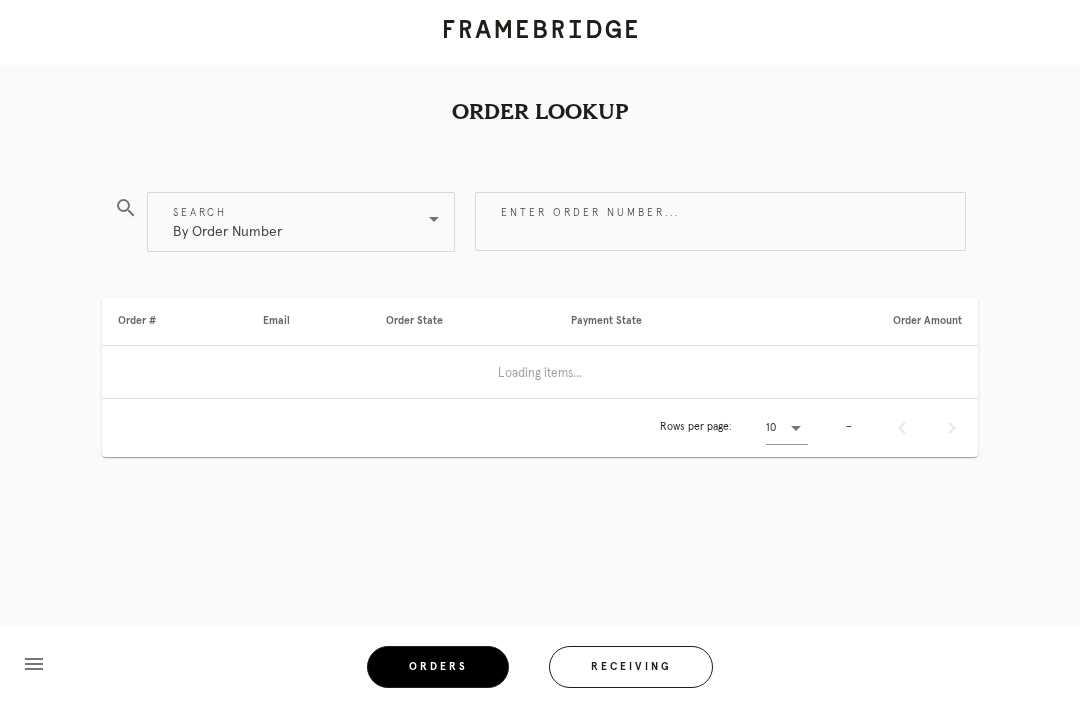 click on "Receiving" at bounding box center (631, 667) 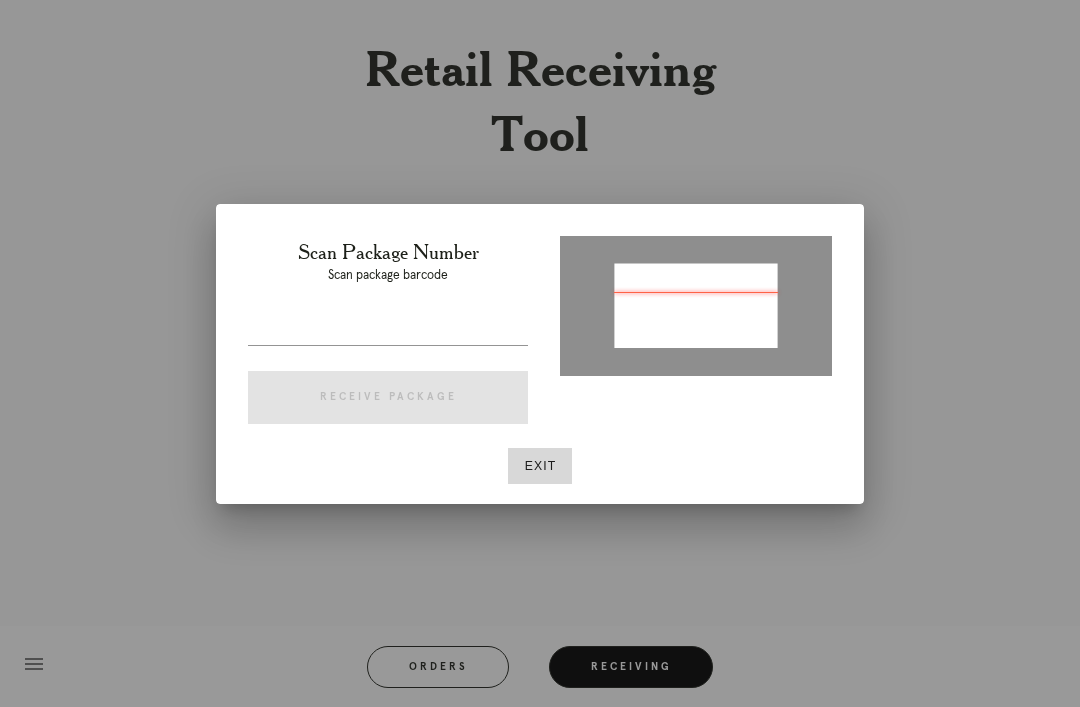 type on "[ORDER_ID]" 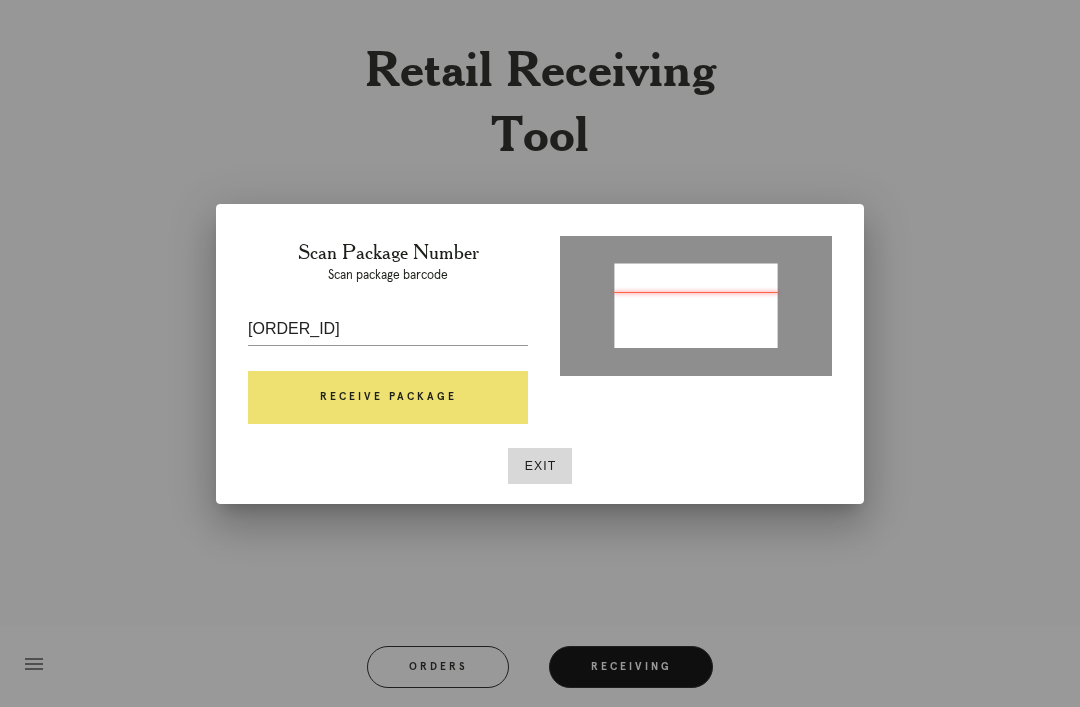 click on "Receive Package" at bounding box center (388, 398) 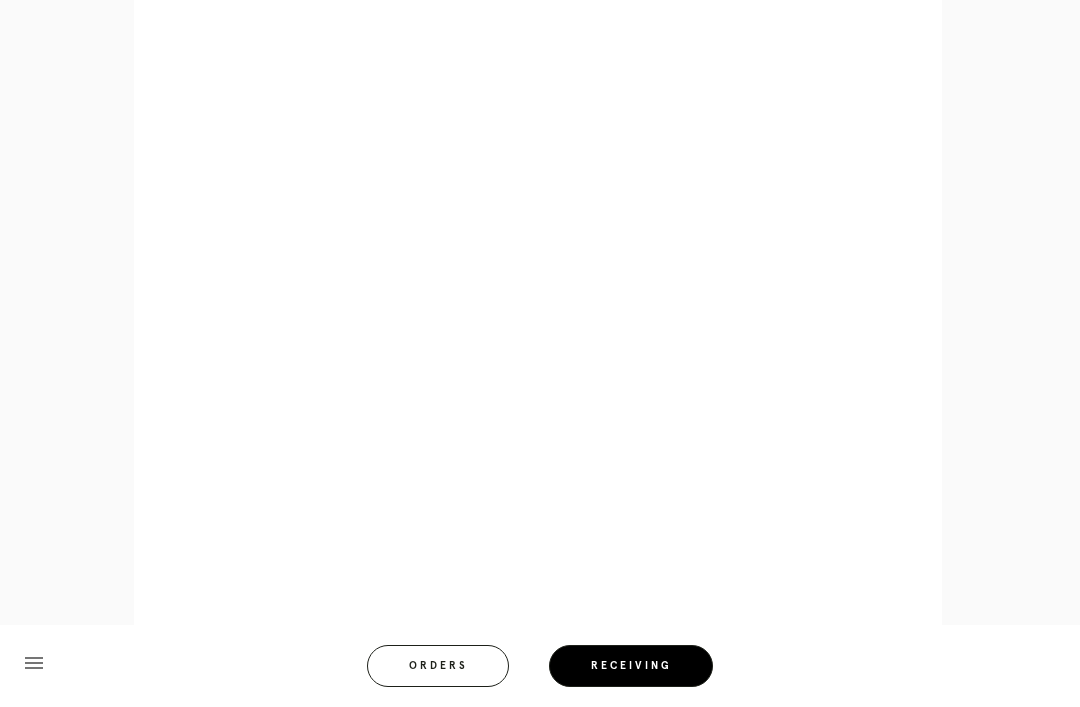 scroll, scrollTop: 946, scrollLeft: 0, axis: vertical 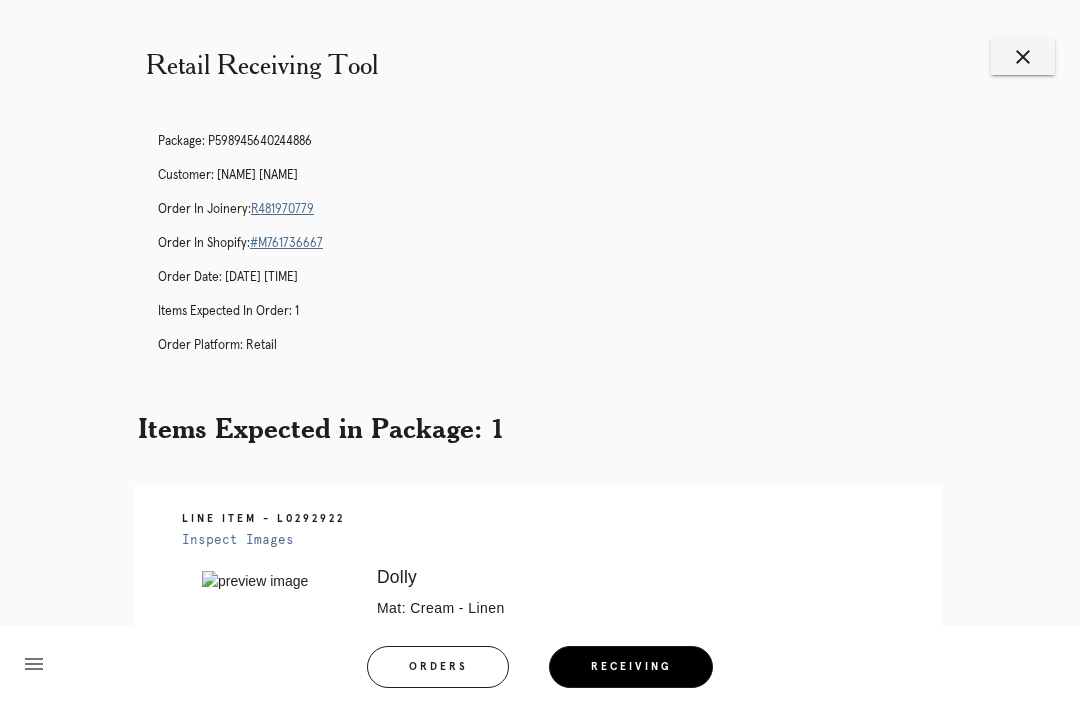 click on "R481970779" at bounding box center (282, 209) 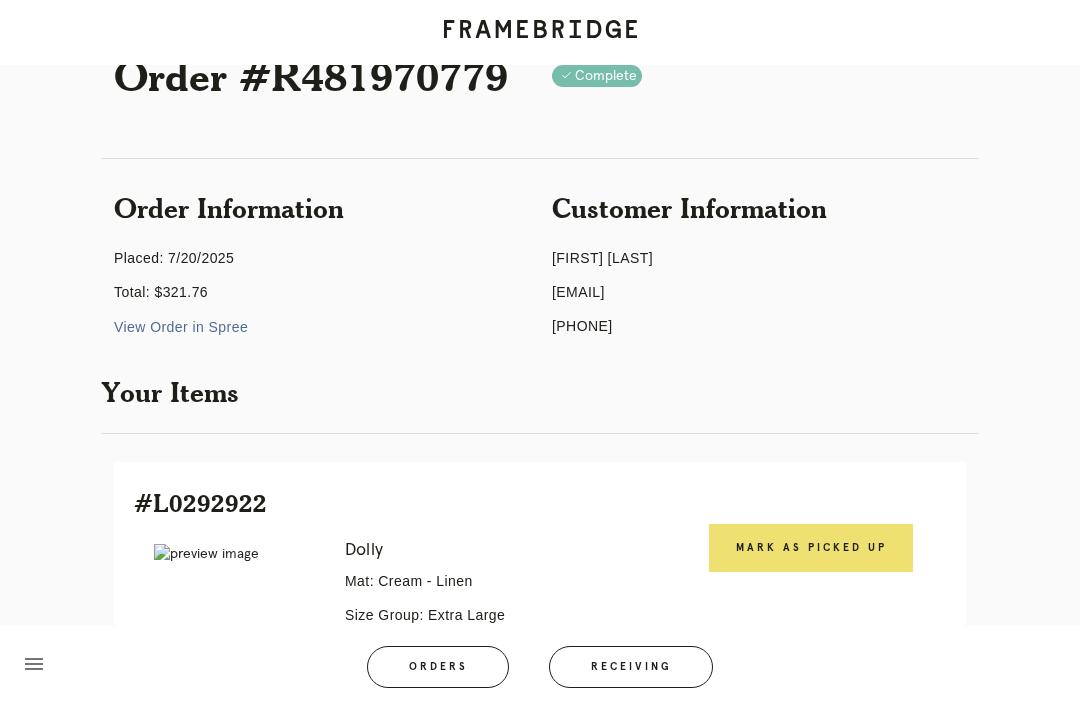 scroll, scrollTop: 300, scrollLeft: 0, axis: vertical 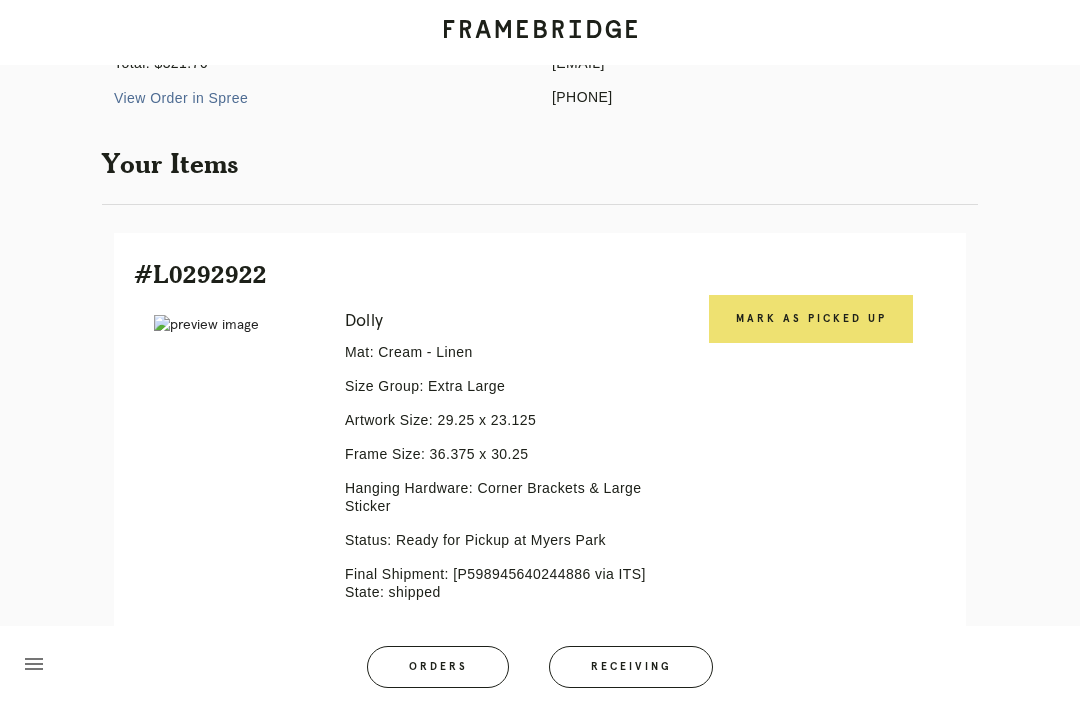click on "Mark as Picked Up" at bounding box center [811, 319] 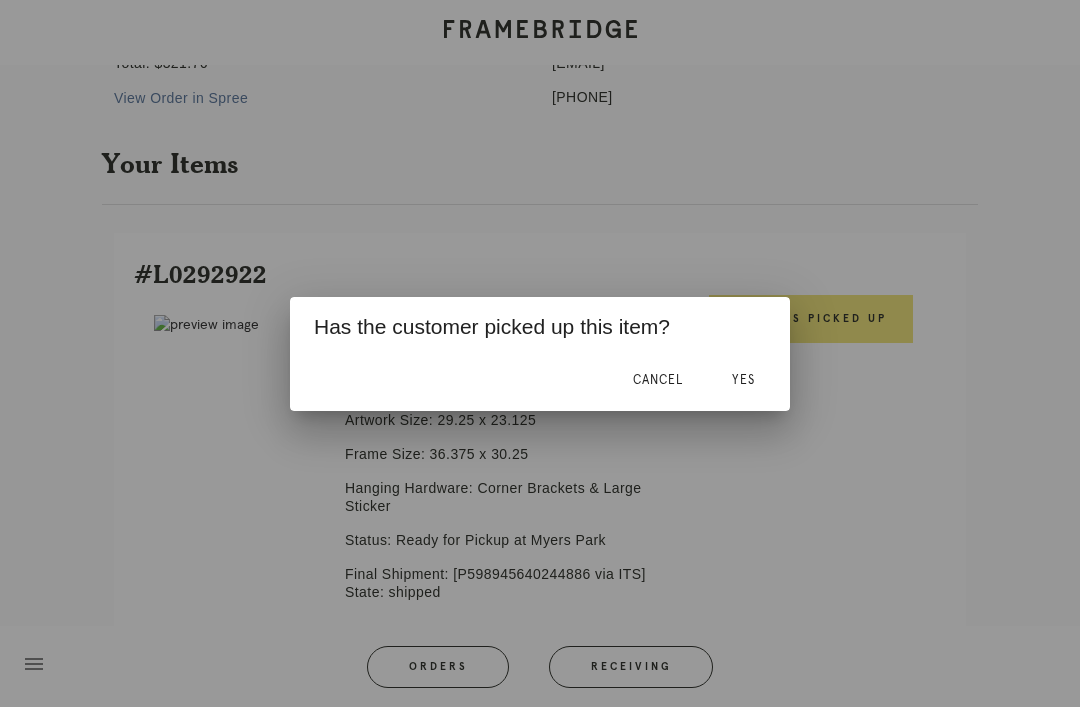 click on "Yes" at bounding box center [743, 380] 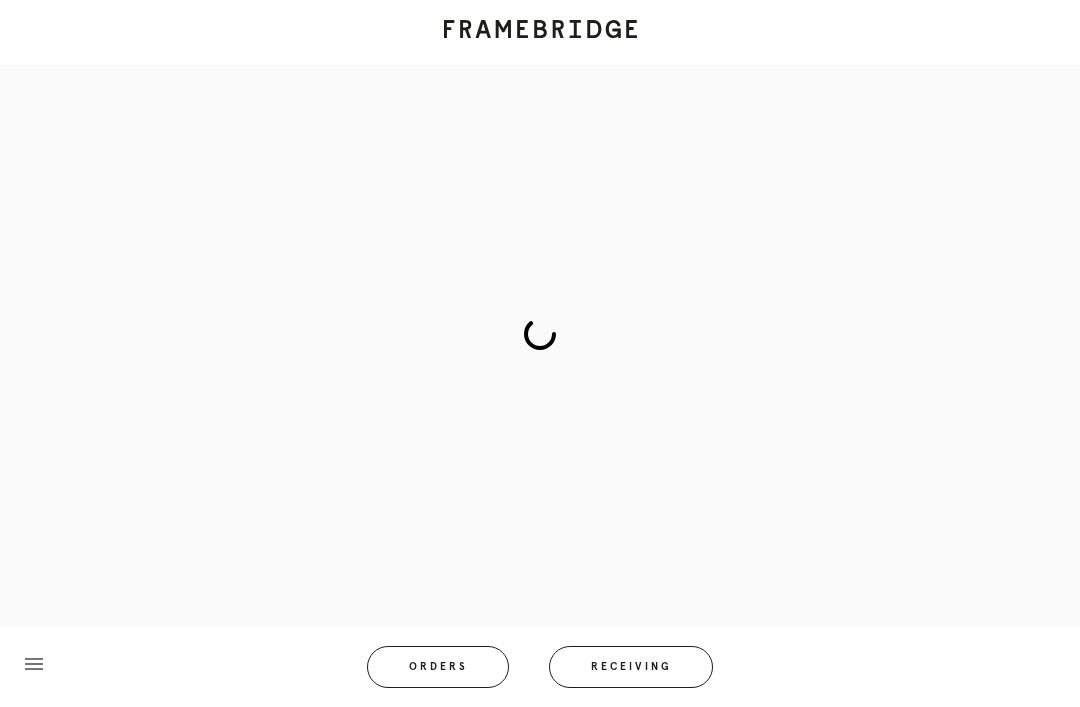 scroll, scrollTop: 83, scrollLeft: 0, axis: vertical 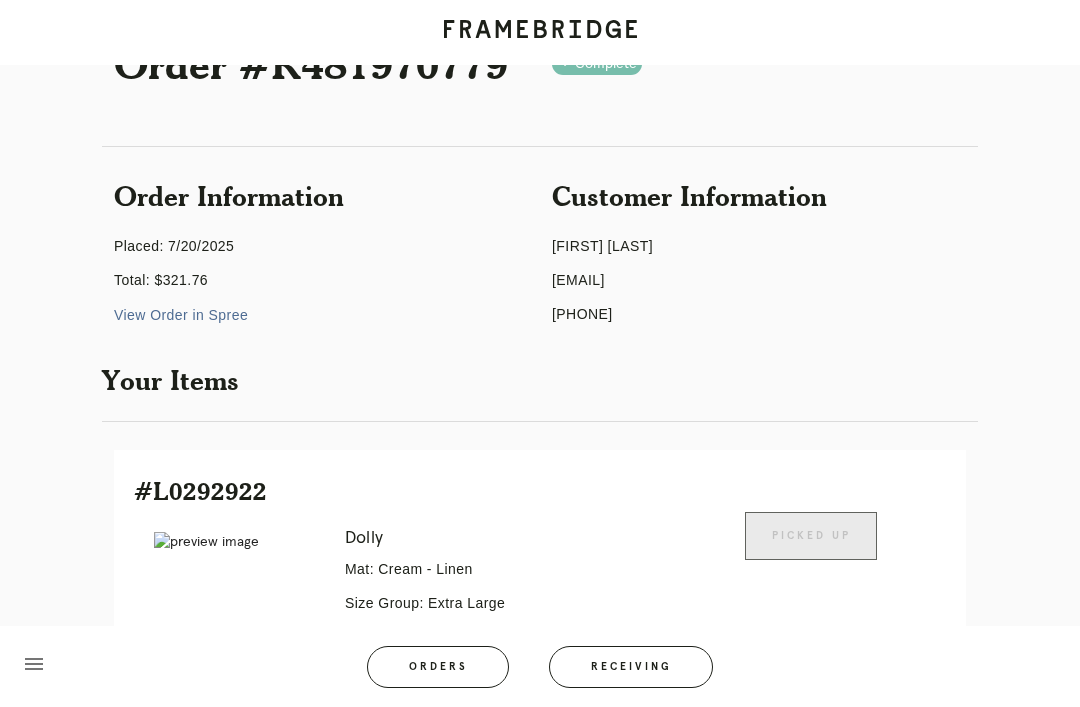 click on "Orders" at bounding box center [438, 667] 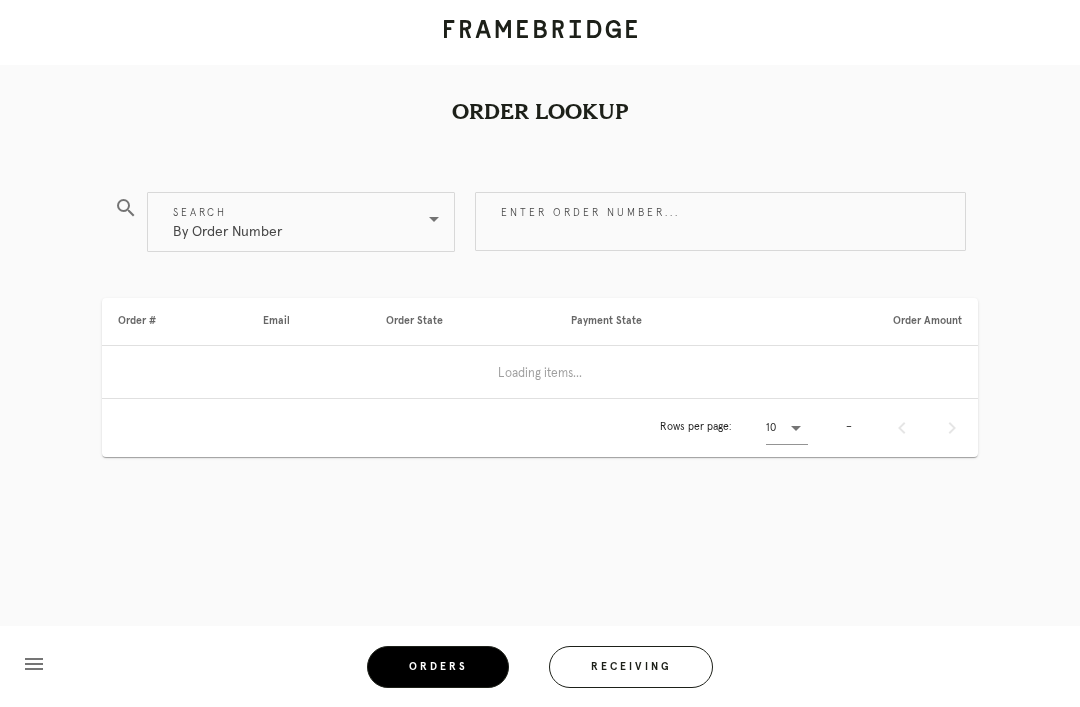 scroll, scrollTop: 64, scrollLeft: 0, axis: vertical 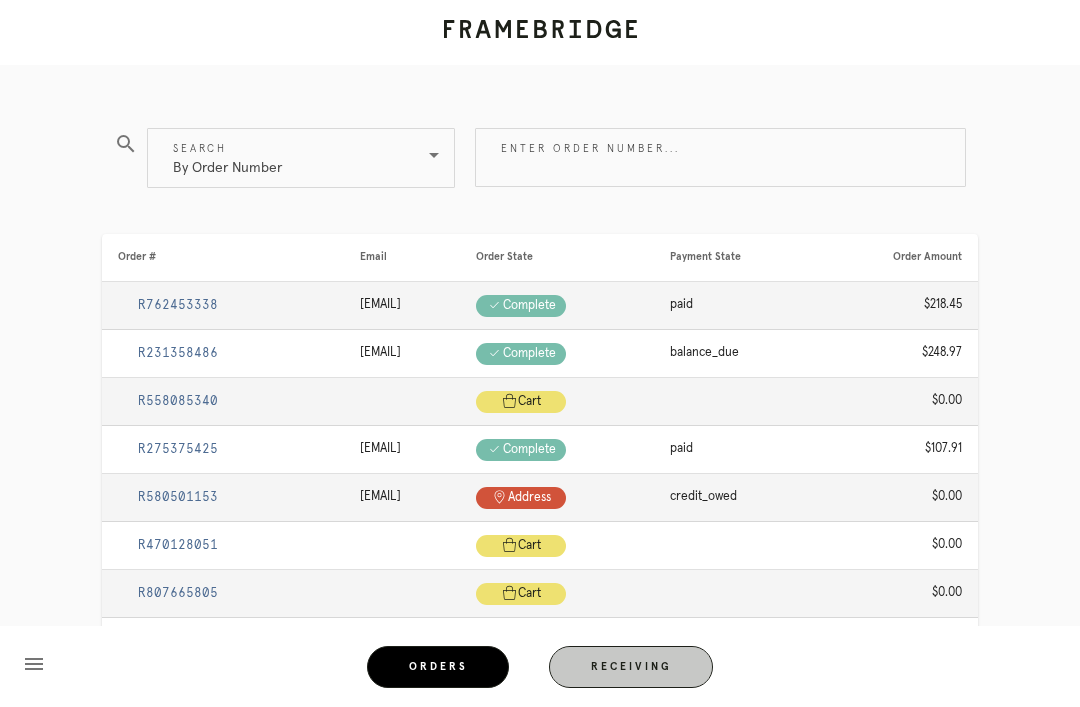 click on "Receiving" at bounding box center (631, 667) 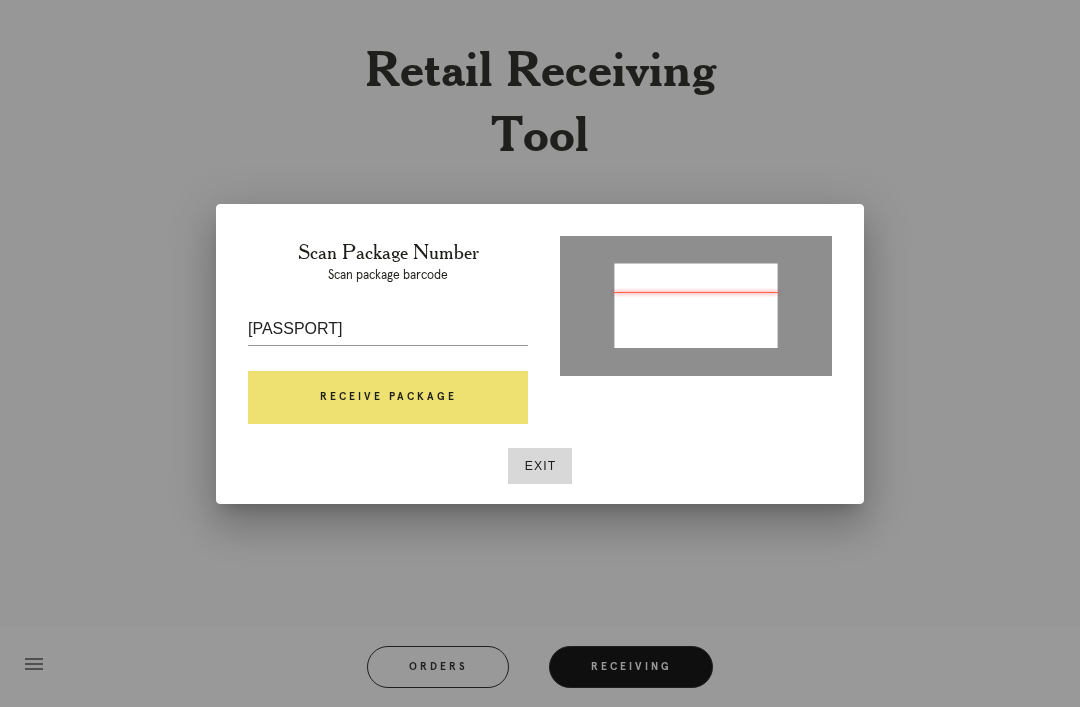 type on "P780207357409771" 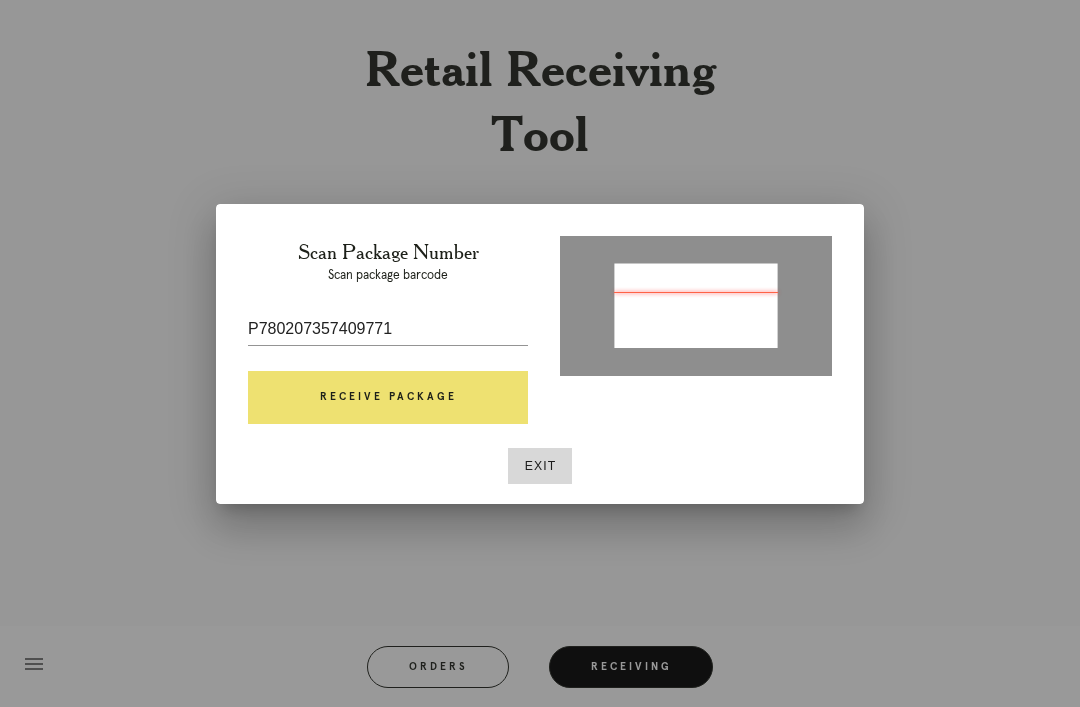 click on "Receive Package" at bounding box center (388, 398) 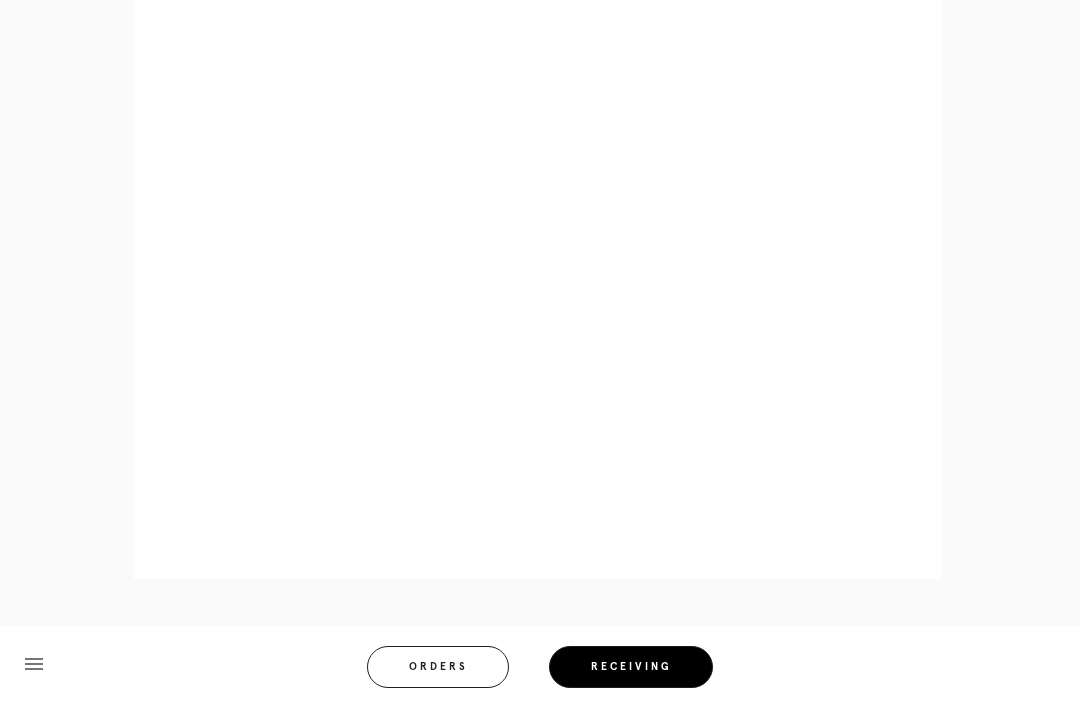 scroll, scrollTop: 962, scrollLeft: 0, axis: vertical 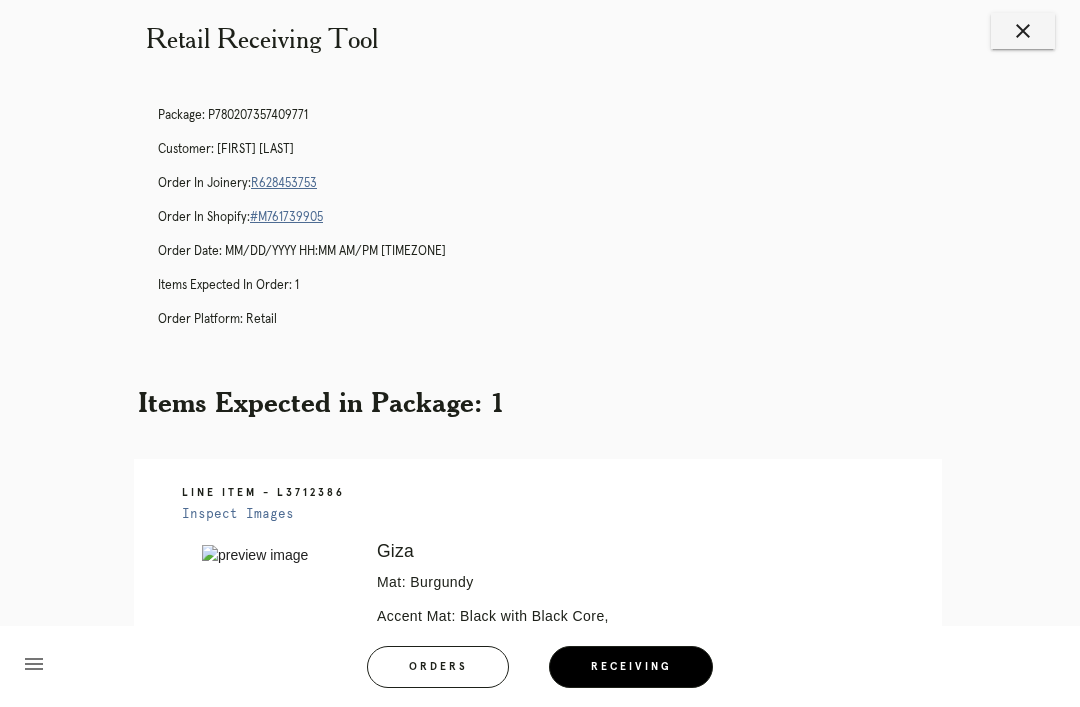 click on "Receiving" at bounding box center [631, 667] 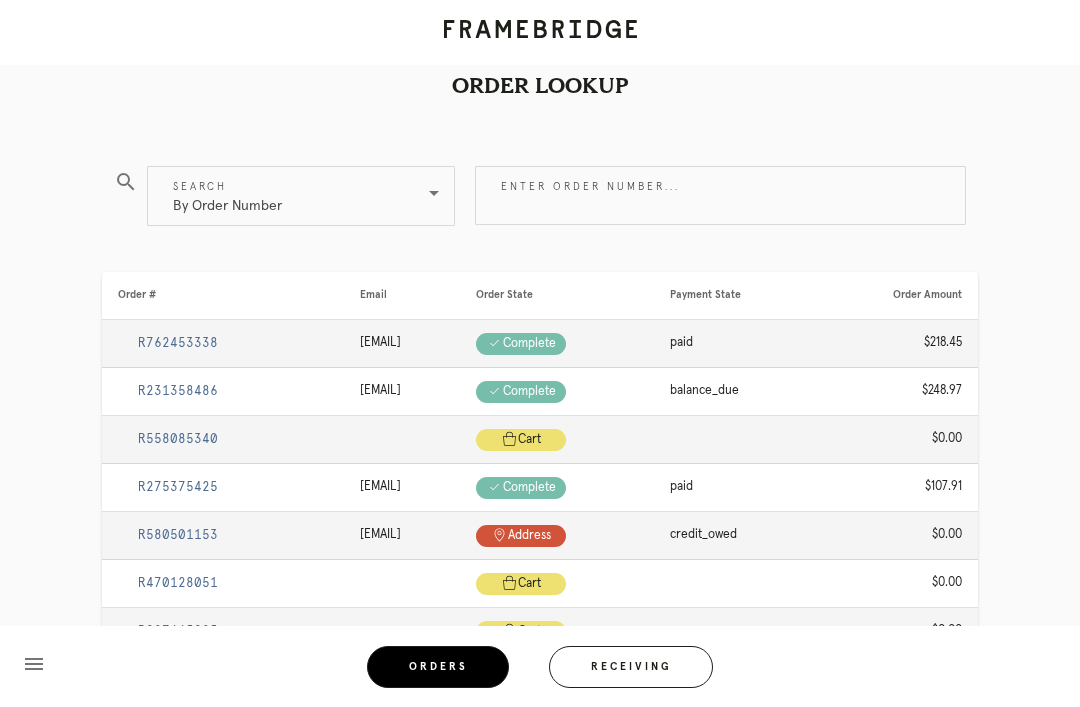click on "Receiving" at bounding box center [631, 667] 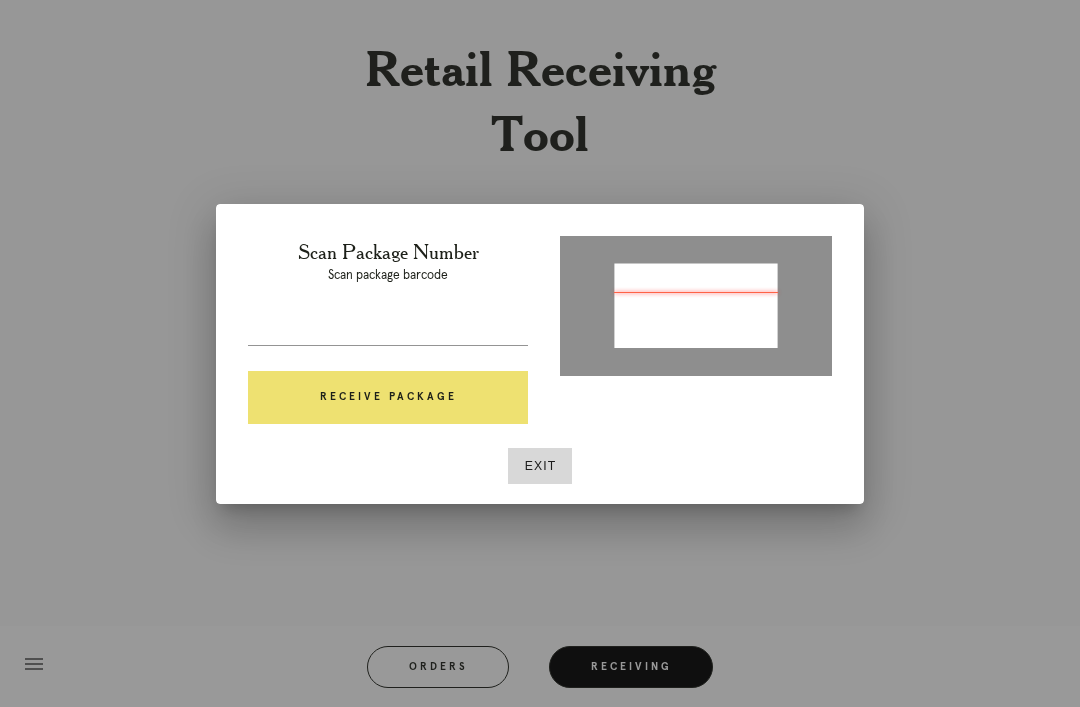 type on "P506884417673238" 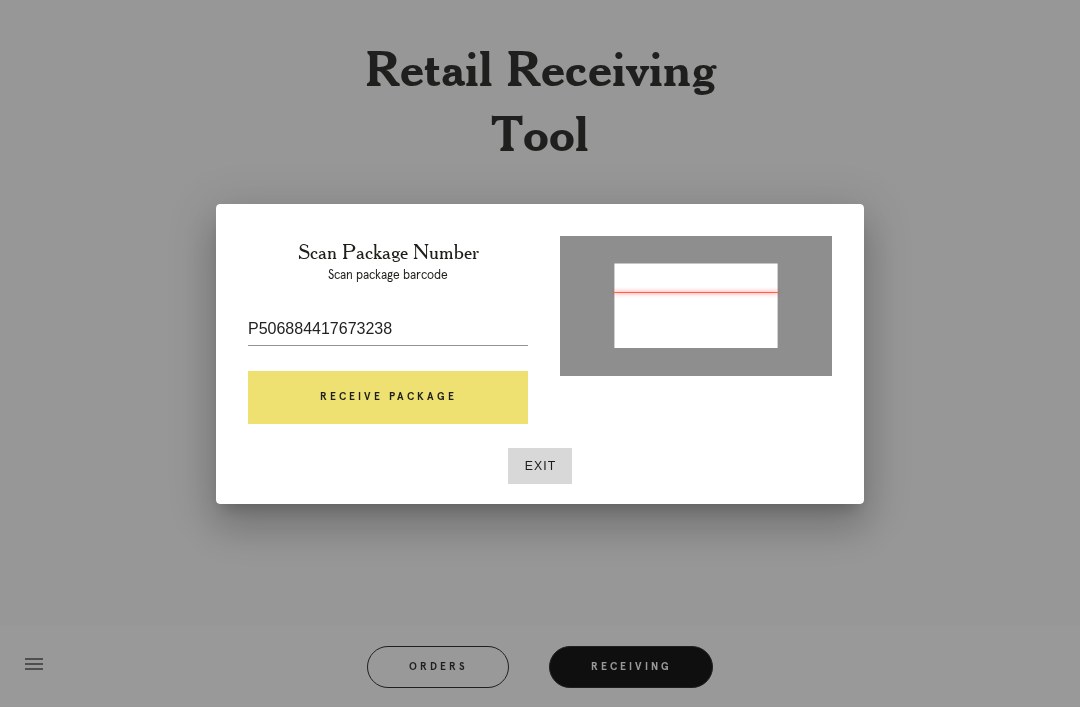 click on "Receive Package" at bounding box center [388, 398] 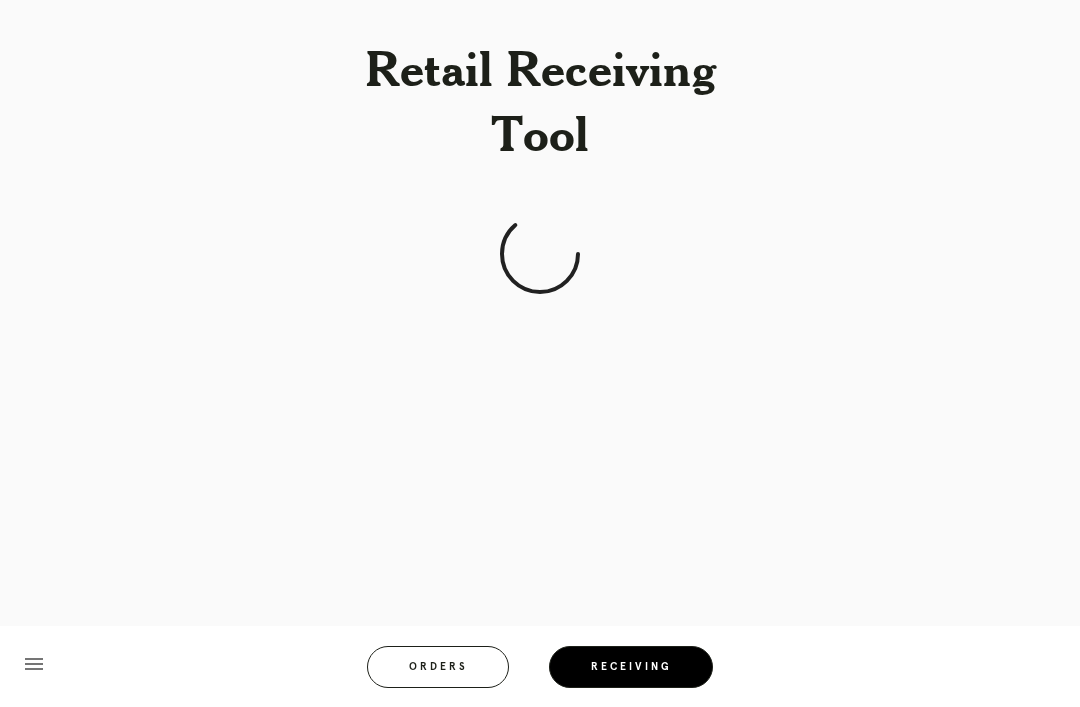 scroll, scrollTop: 0, scrollLeft: 0, axis: both 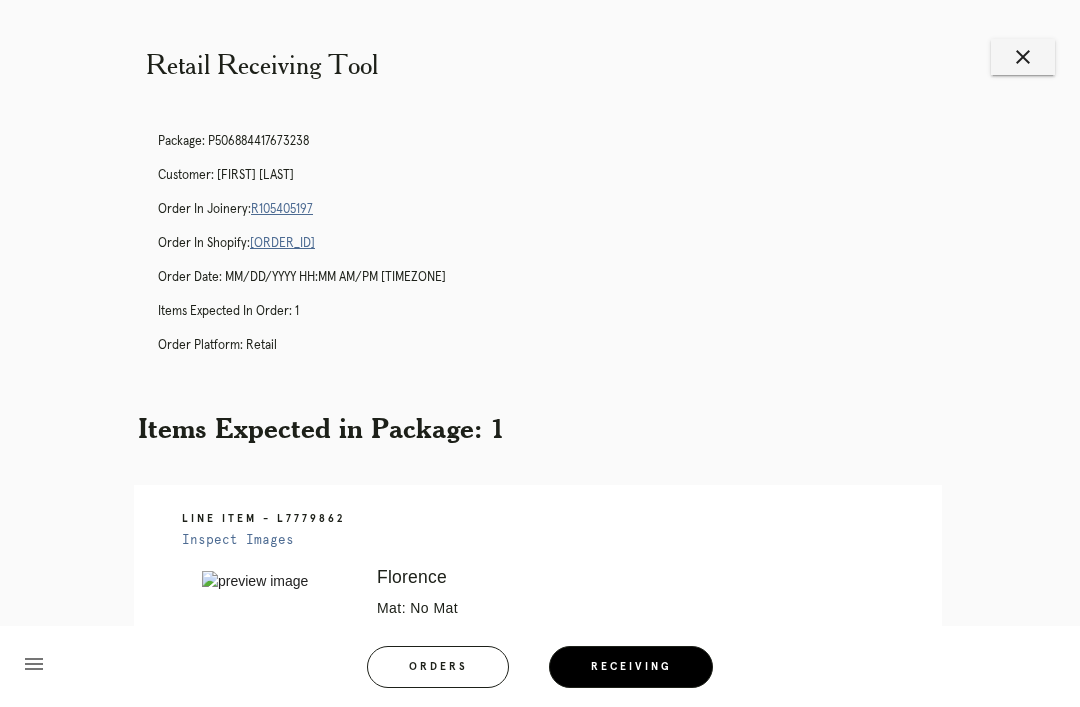 click on "R105405197" at bounding box center (282, 209) 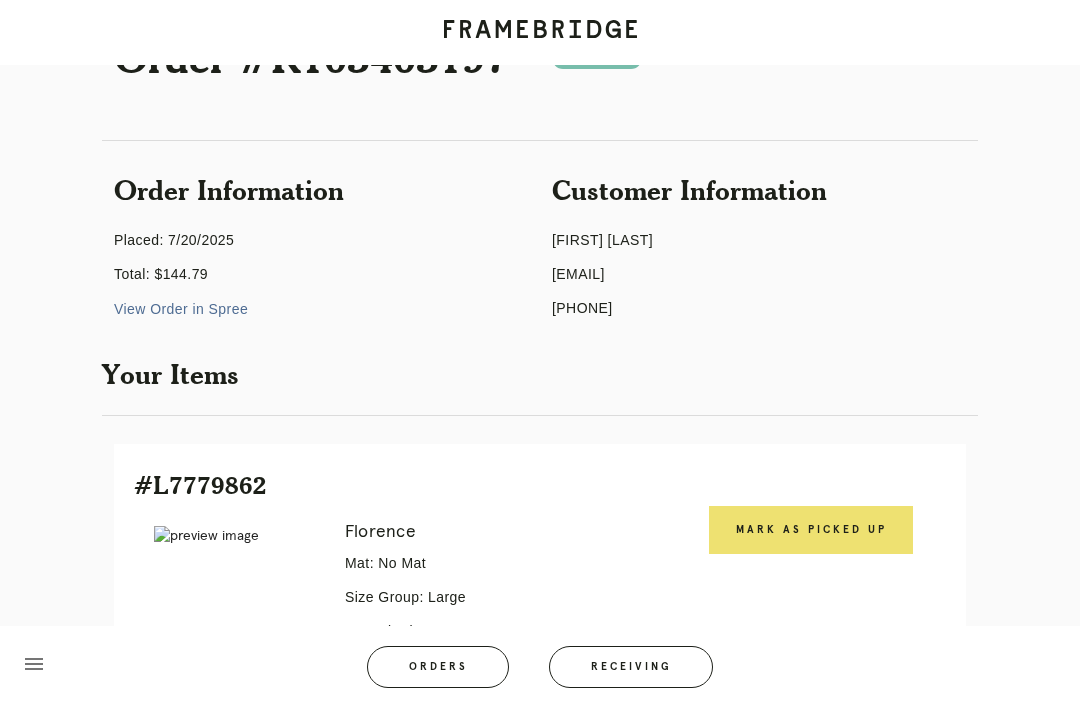 scroll, scrollTop: 247, scrollLeft: 0, axis: vertical 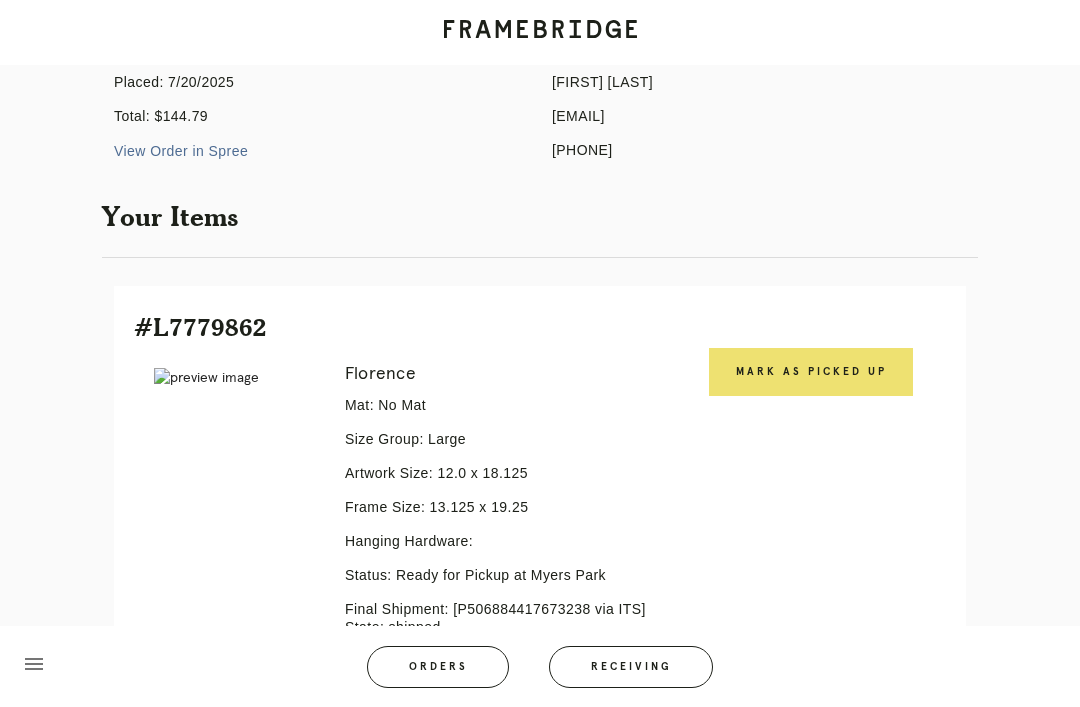 click on "Mark as Picked Up" at bounding box center [811, 372] 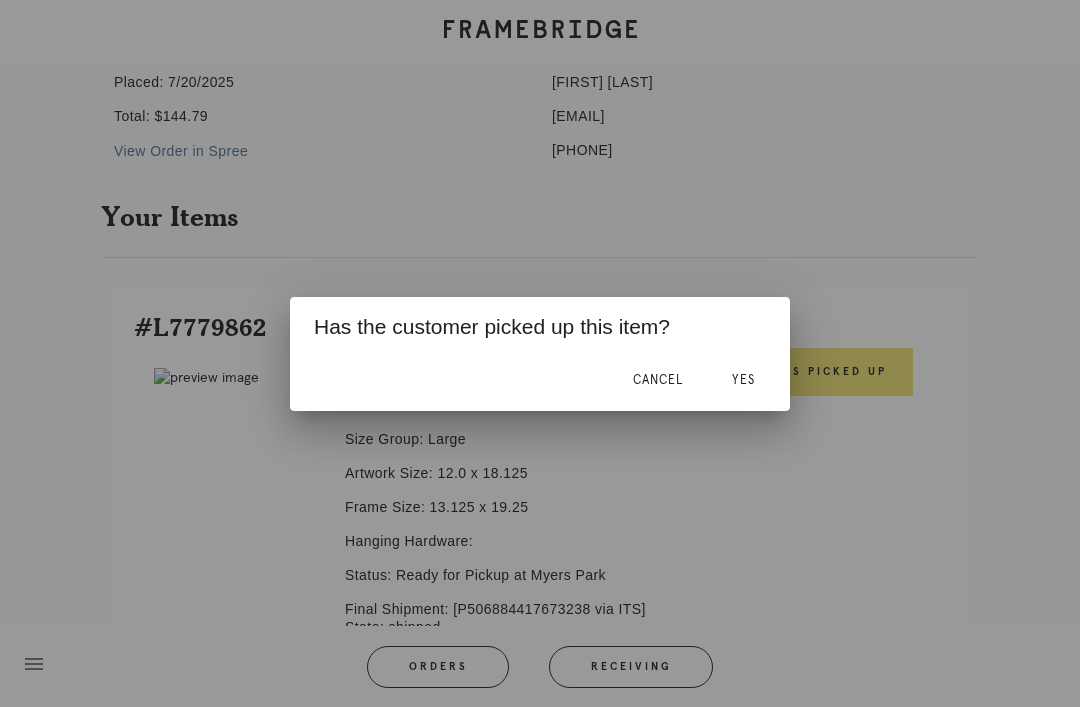 click on "Yes" at bounding box center [743, 381] 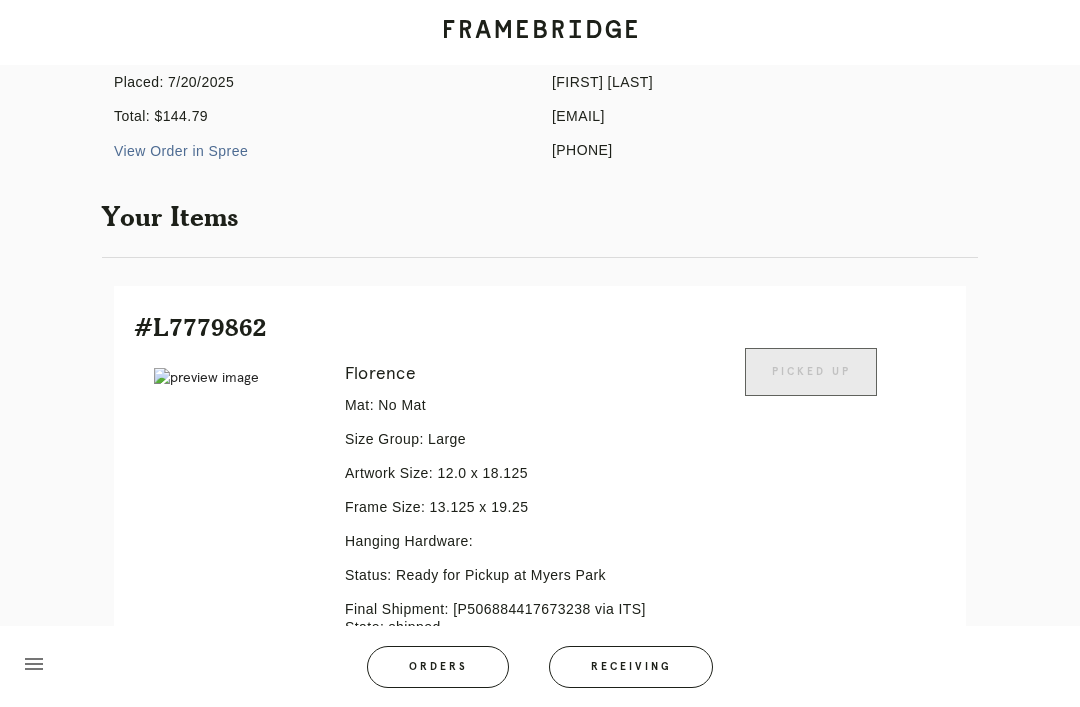click on "Orders" at bounding box center (438, 667) 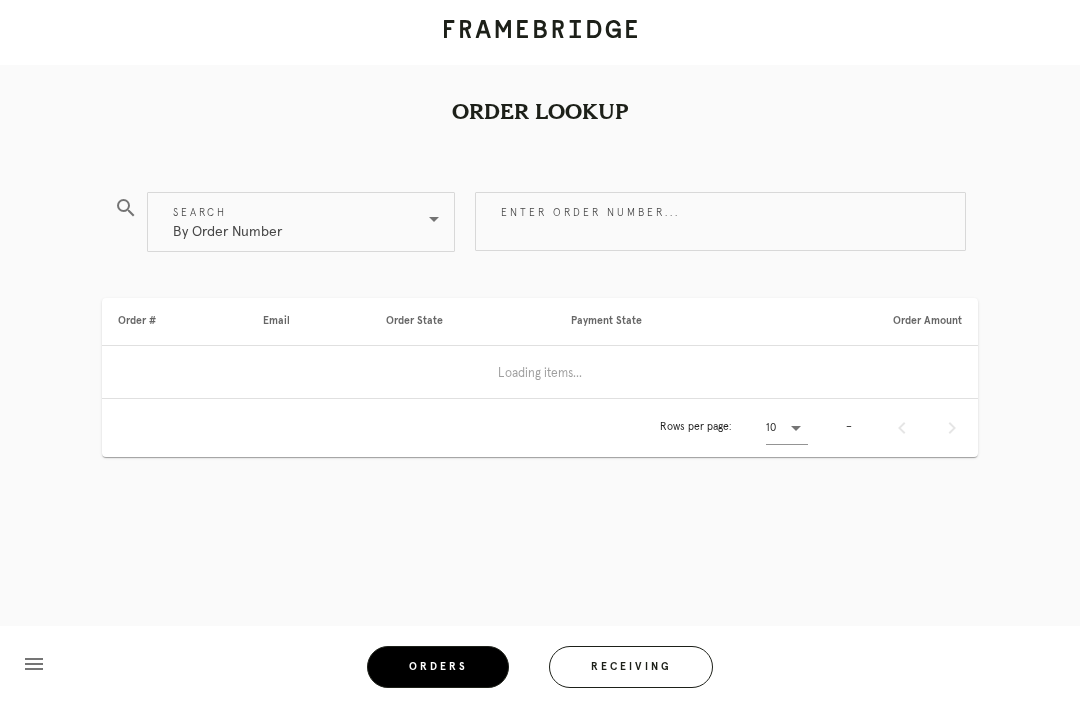click on "Receiving" at bounding box center (631, 667) 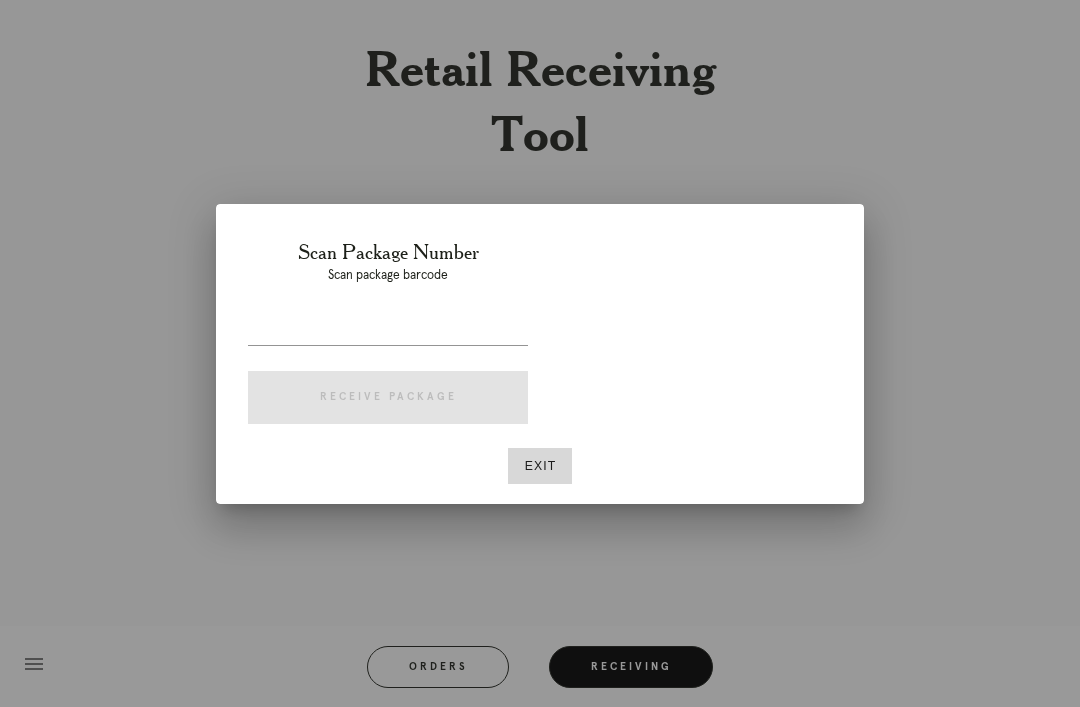 scroll, scrollTop: 64, scrollLeft: 0, axis: vertical 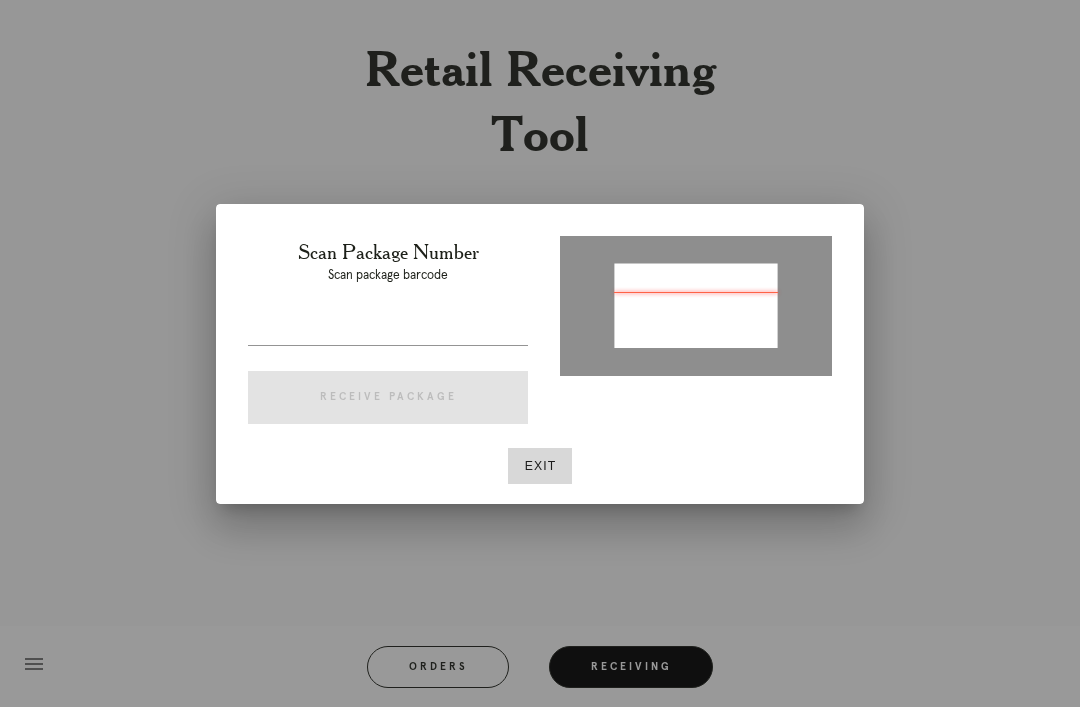 type on "P110242915488956" 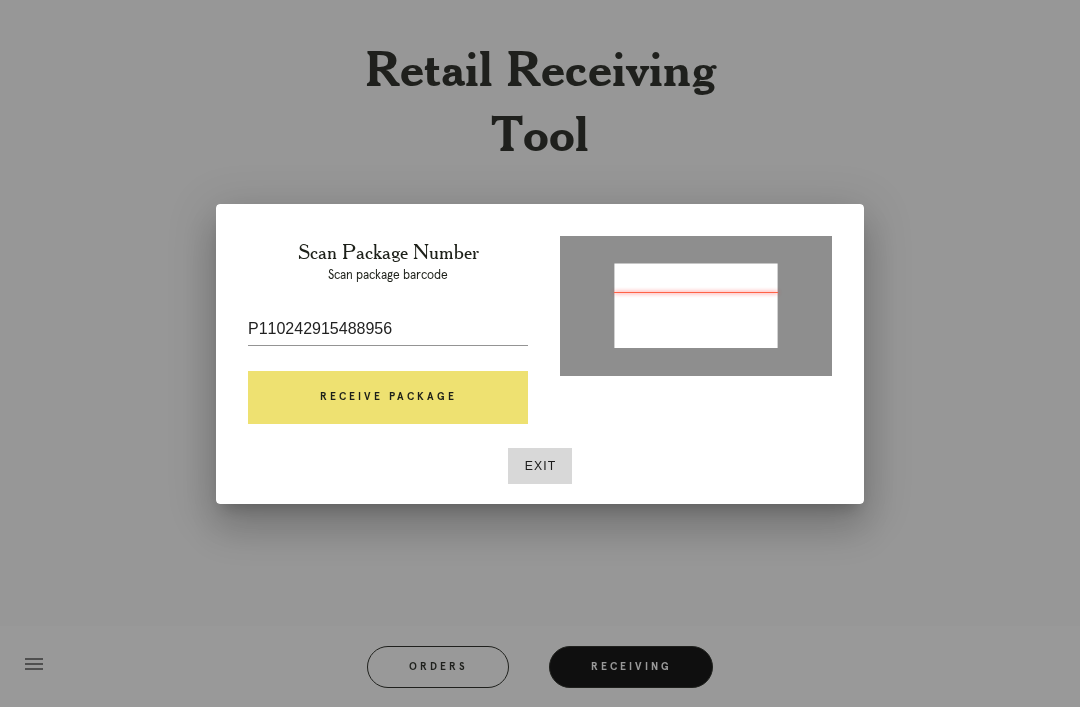 click on "Receive Package" at bounding box center [388, 398] 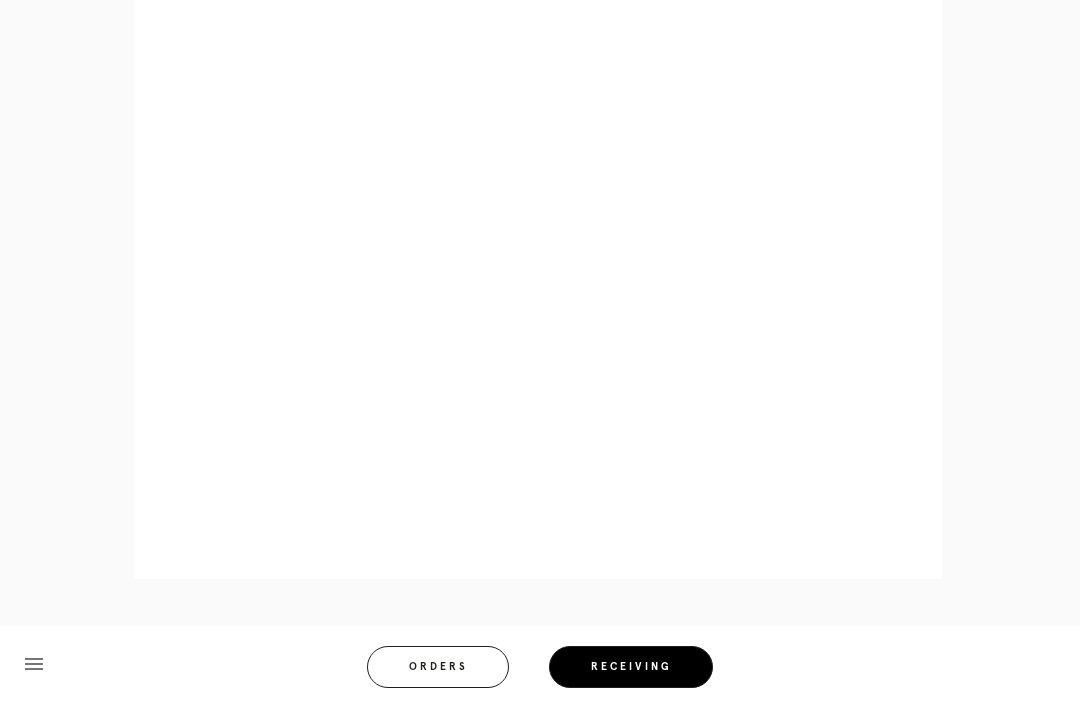scroll, scrollTop: 996, scrollLeft: 0, axis: vertical 